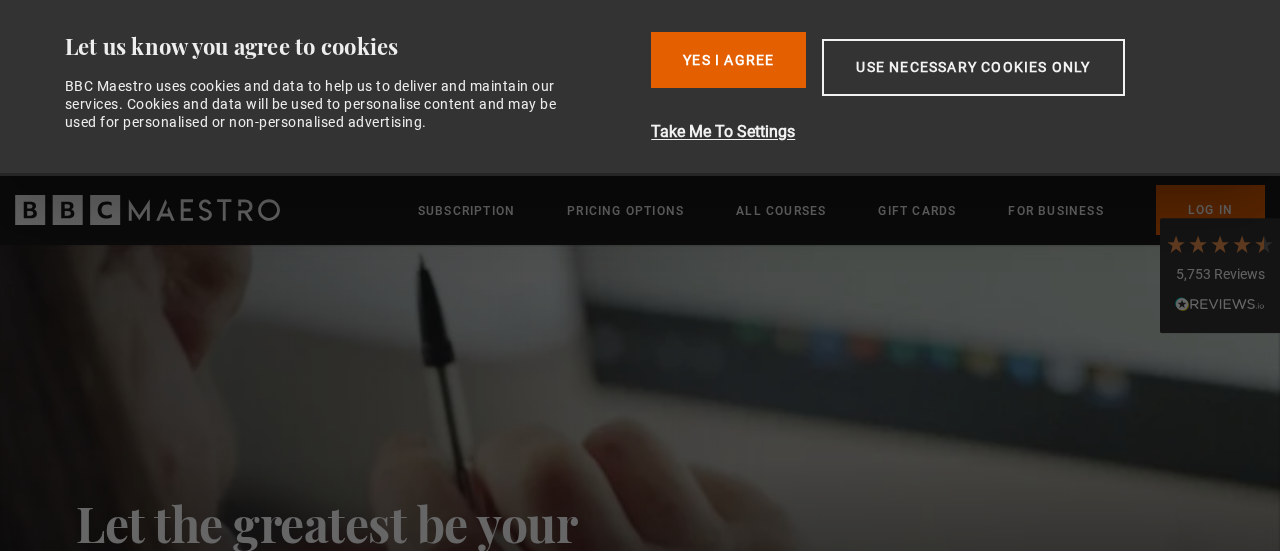 scroll, scrollTop: 0, scrollLeft: 0, axis: both 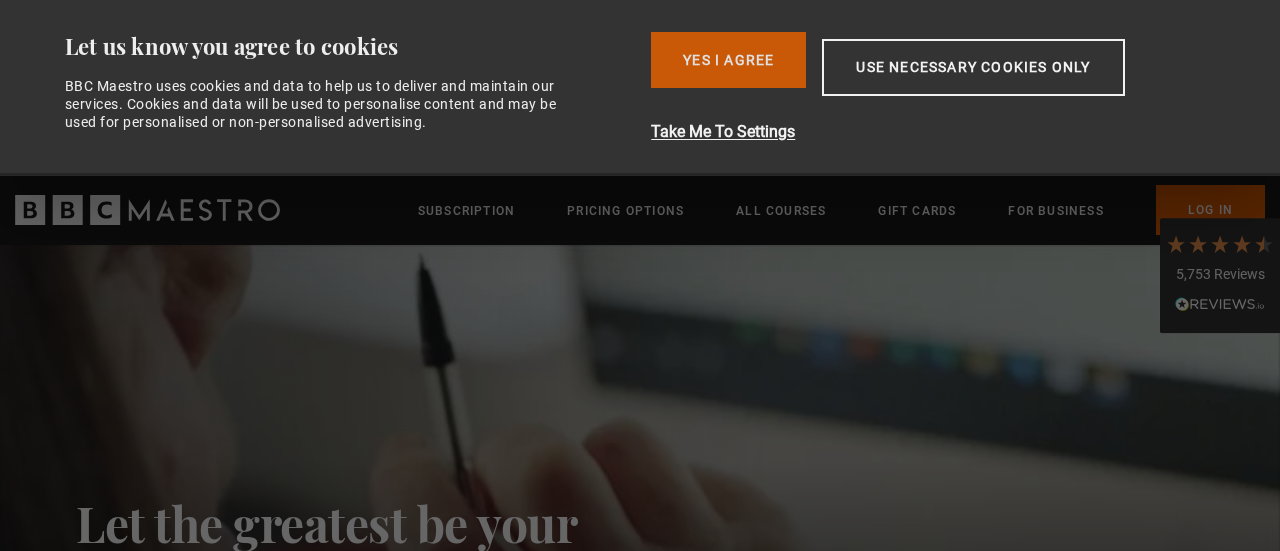 click on "Yes I Agree" at bounding box center [728, 60] 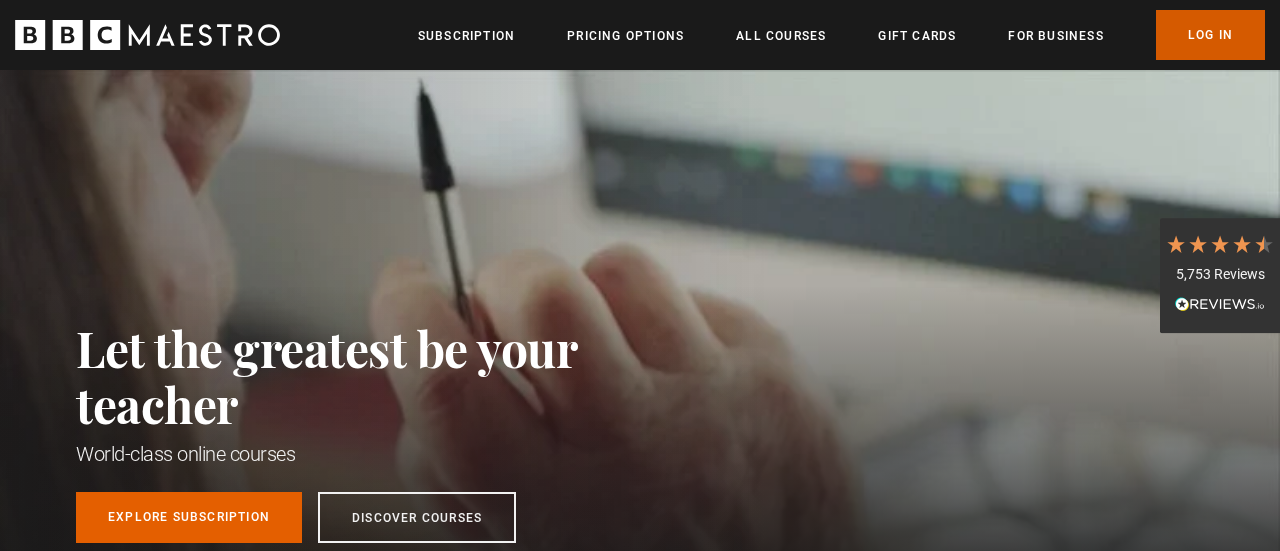 click on "Log In" at bounding box center [1210, 35] 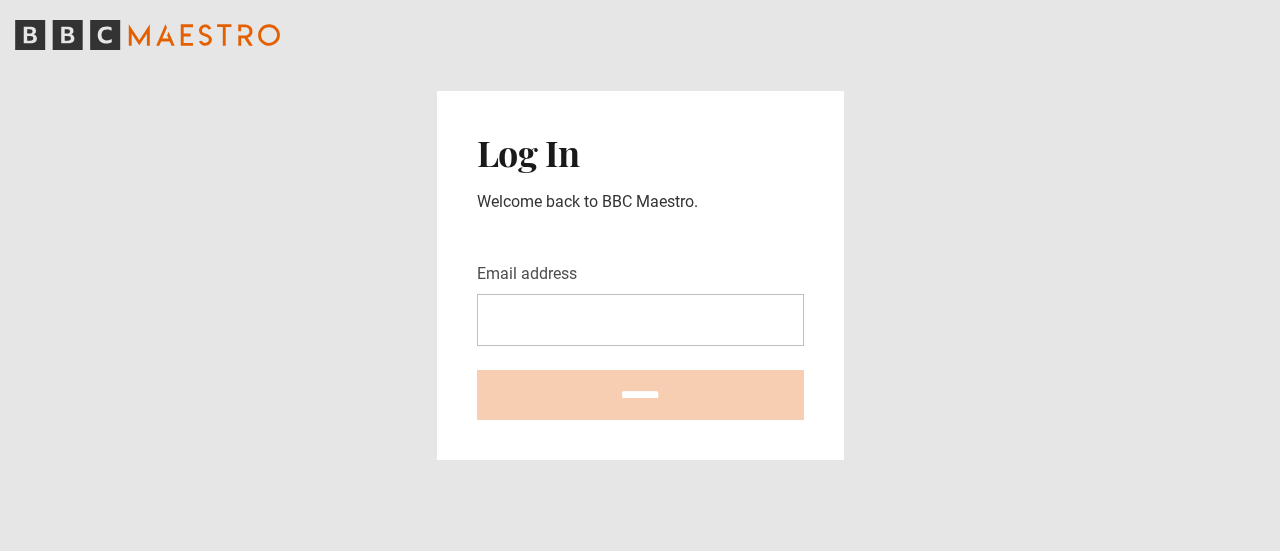 scroll, scrollTop: 0, scrollLeft: 0, axis: both 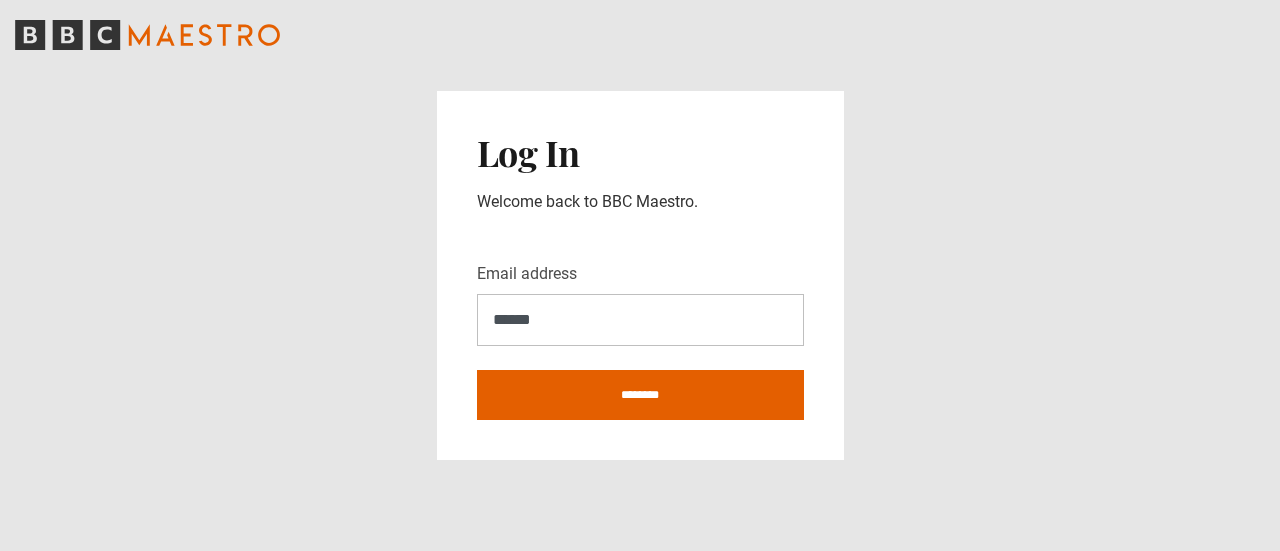 type on "**********" 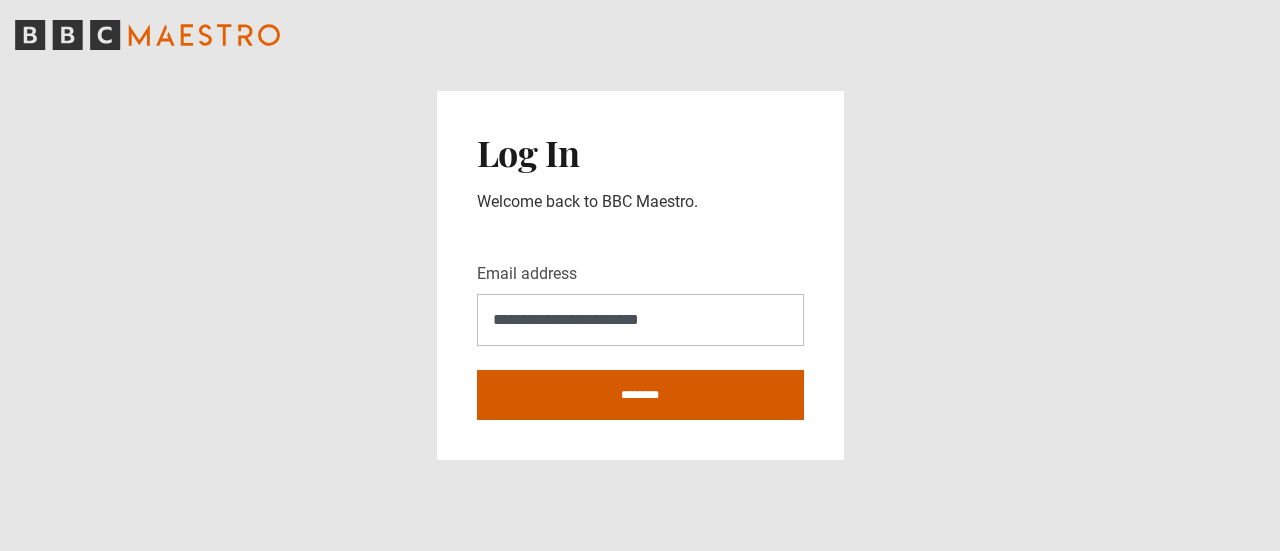 click on "********" at bounding box center (640, 395) 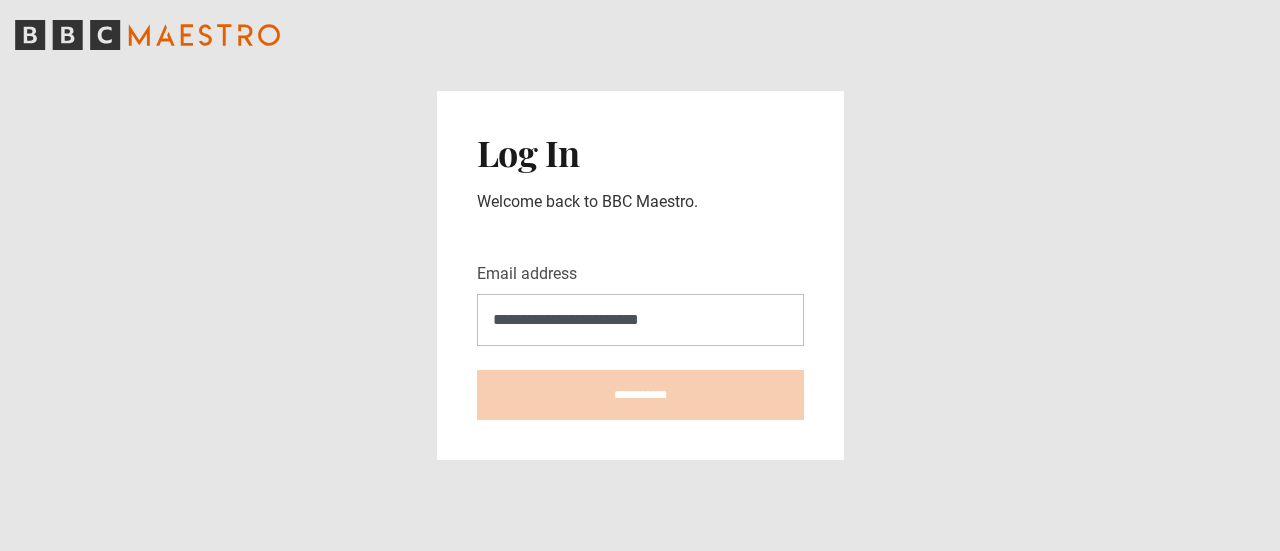 type on "**********" 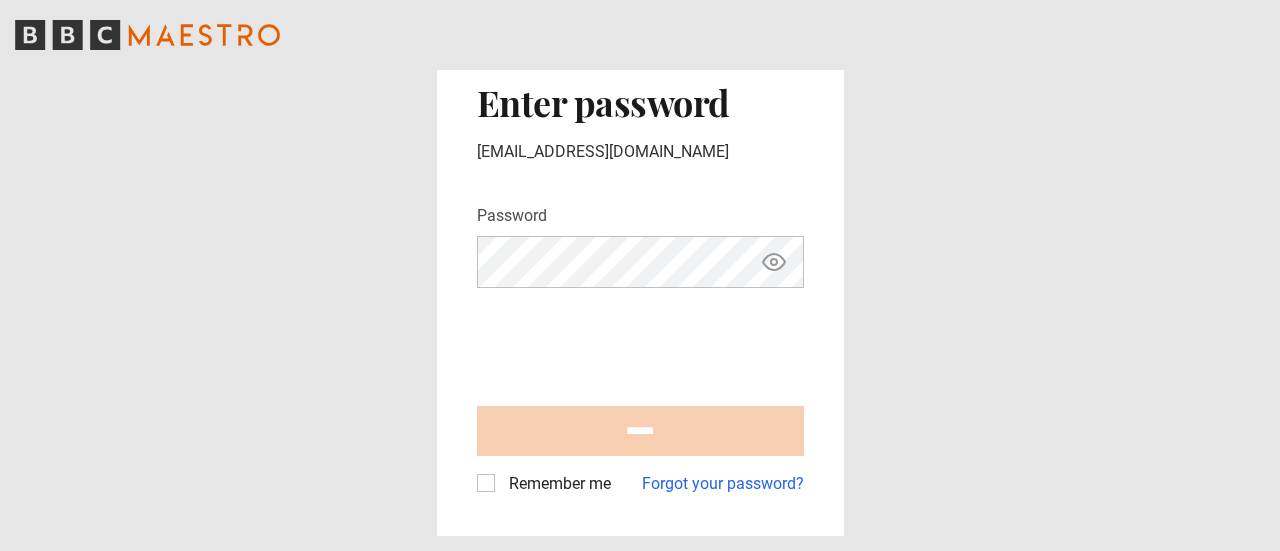 scroll, scrollTop: 0, scrollLeft: 0, axis: both 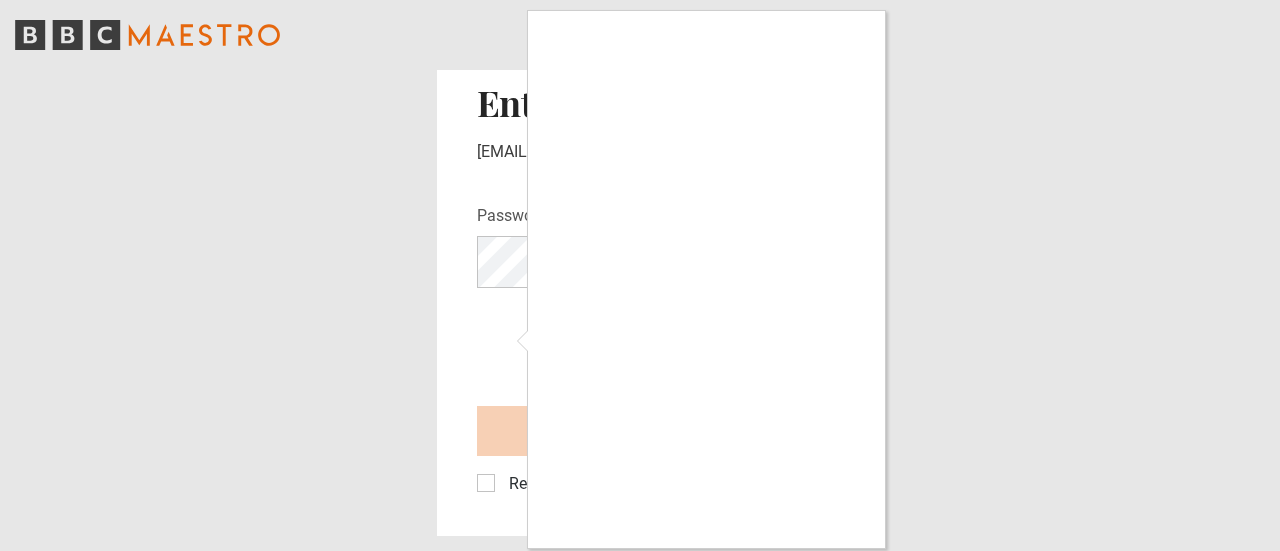 click at bounding box center [640, 275] 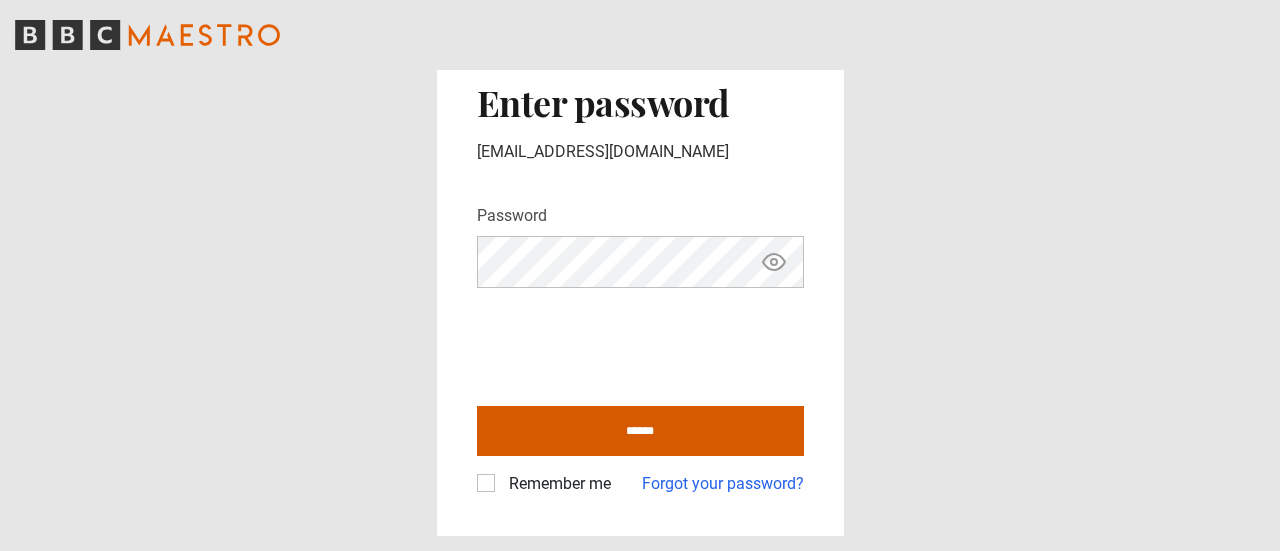 click on "******" at bounding box center (640, 431) 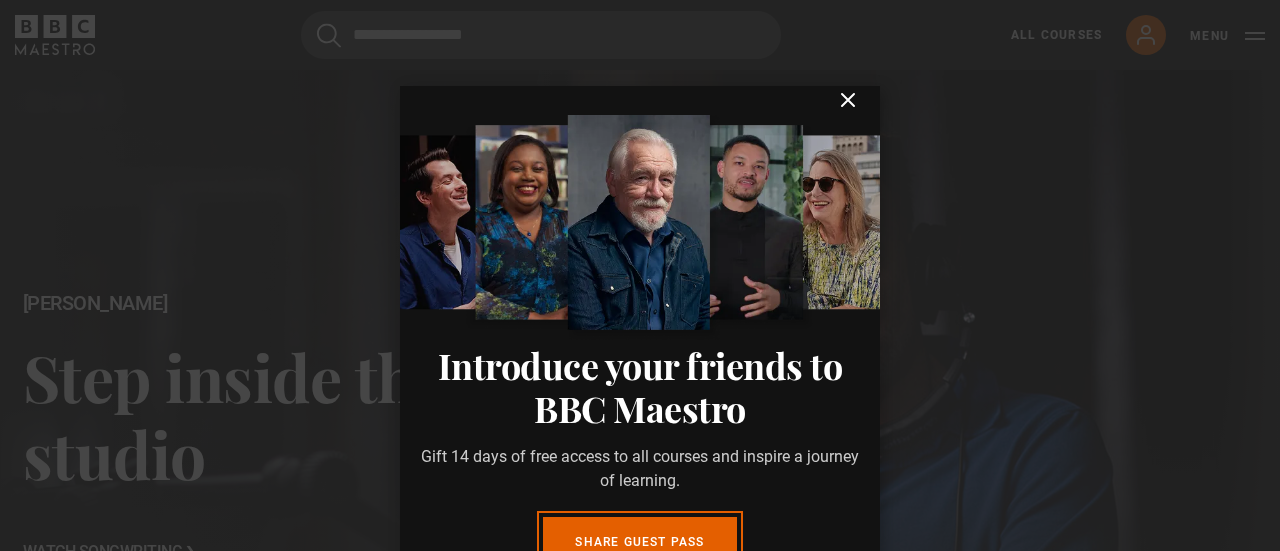 scroll, scrollTop: 0, scrollLeft: 0, axis: both 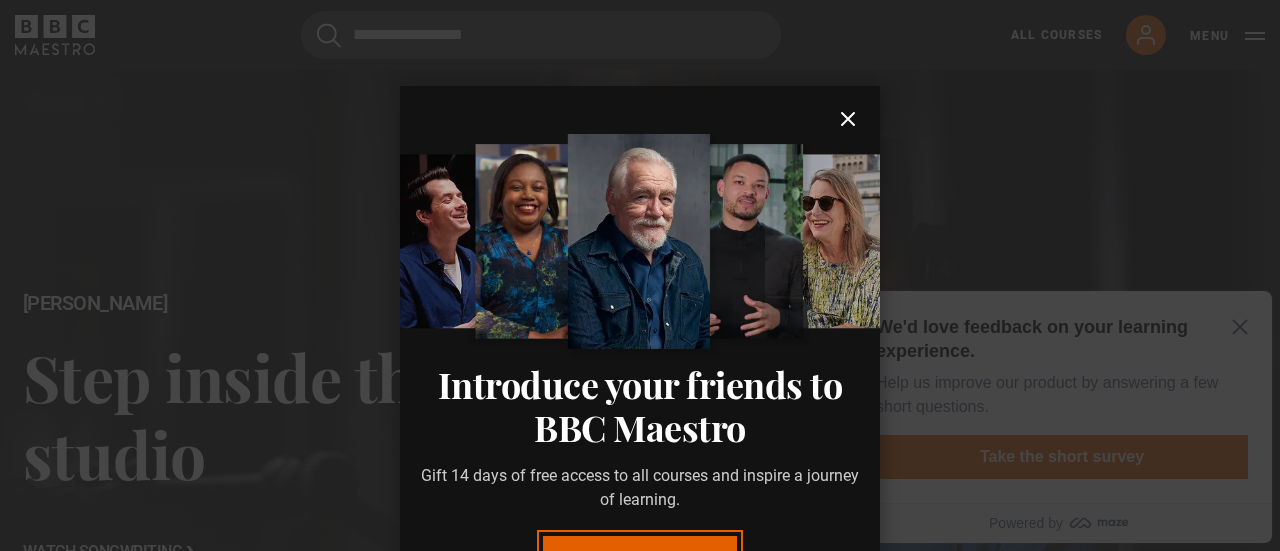 click 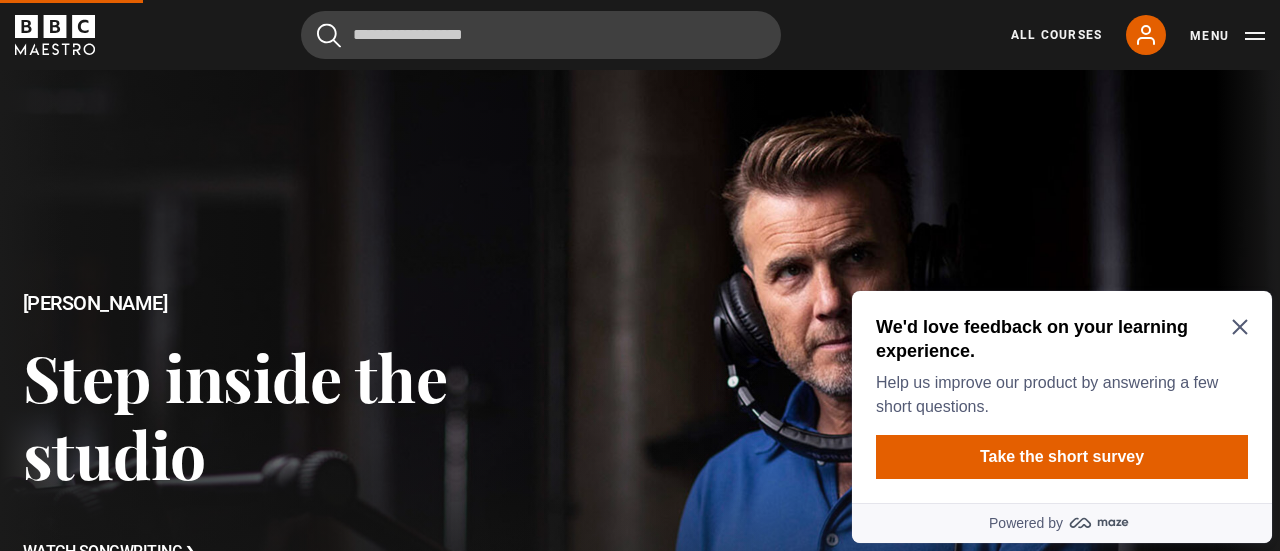 click 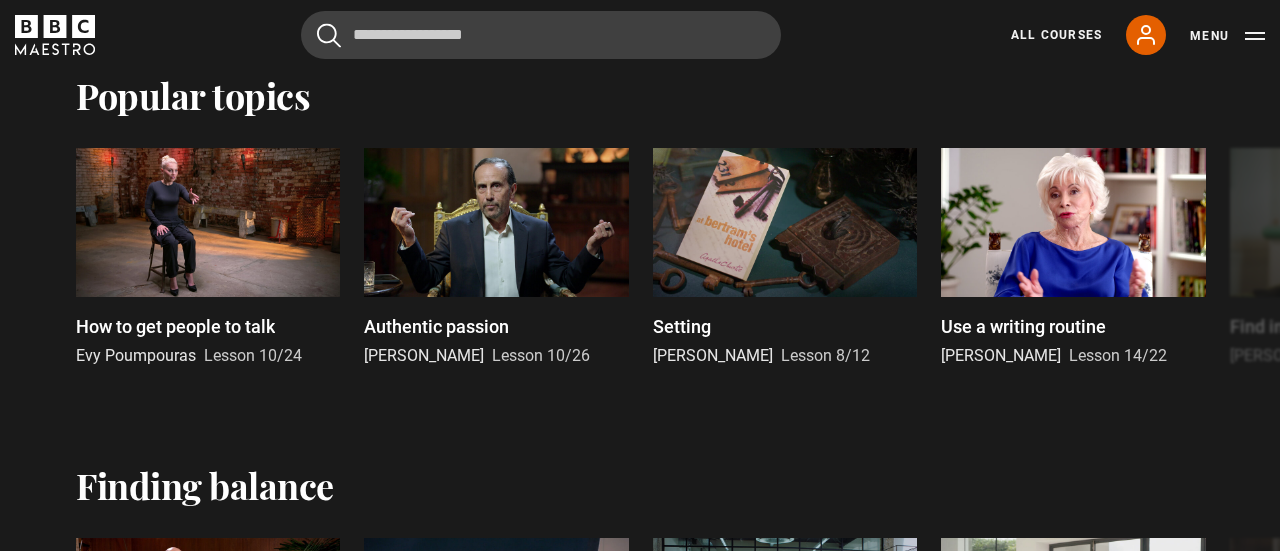 scroll, scrollTop: 1762, scrollLeft: 0, axis: vertical 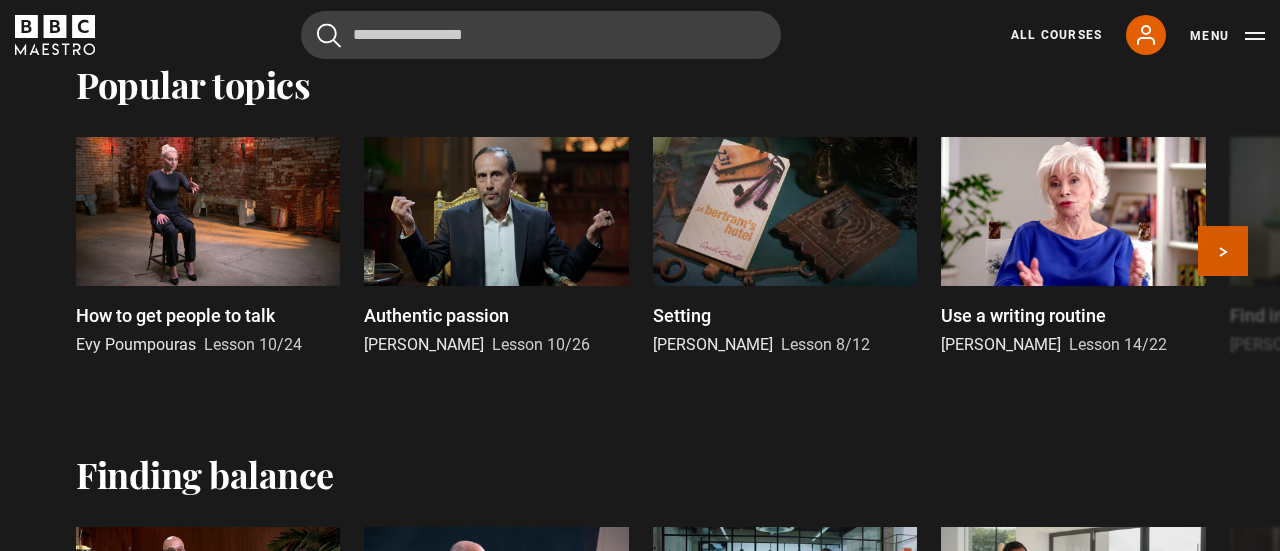click on "Next" at bounding box center (1223, 251) 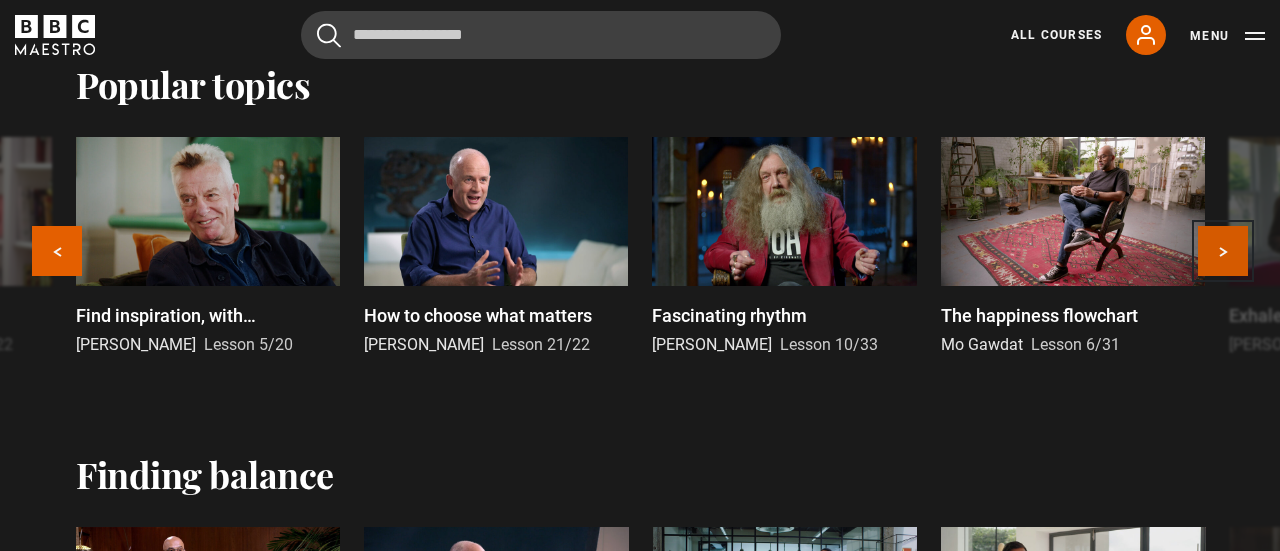 click on "Next" at bounding box center [1223, 251] 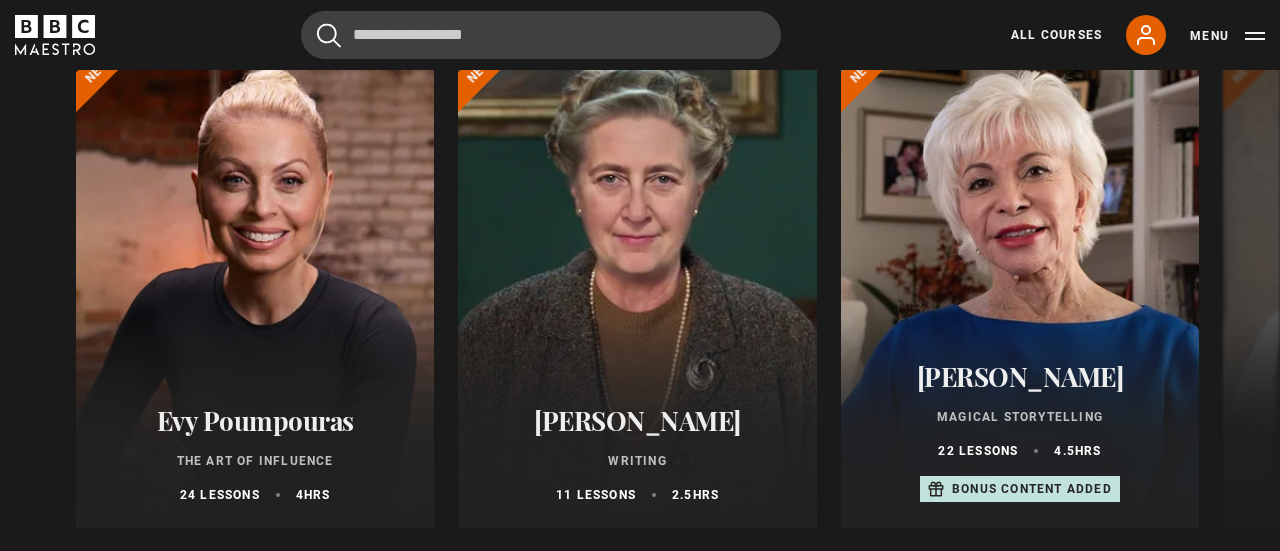 scroll, scrollTop: 2637, scrollLeft: 0, axis: vertical 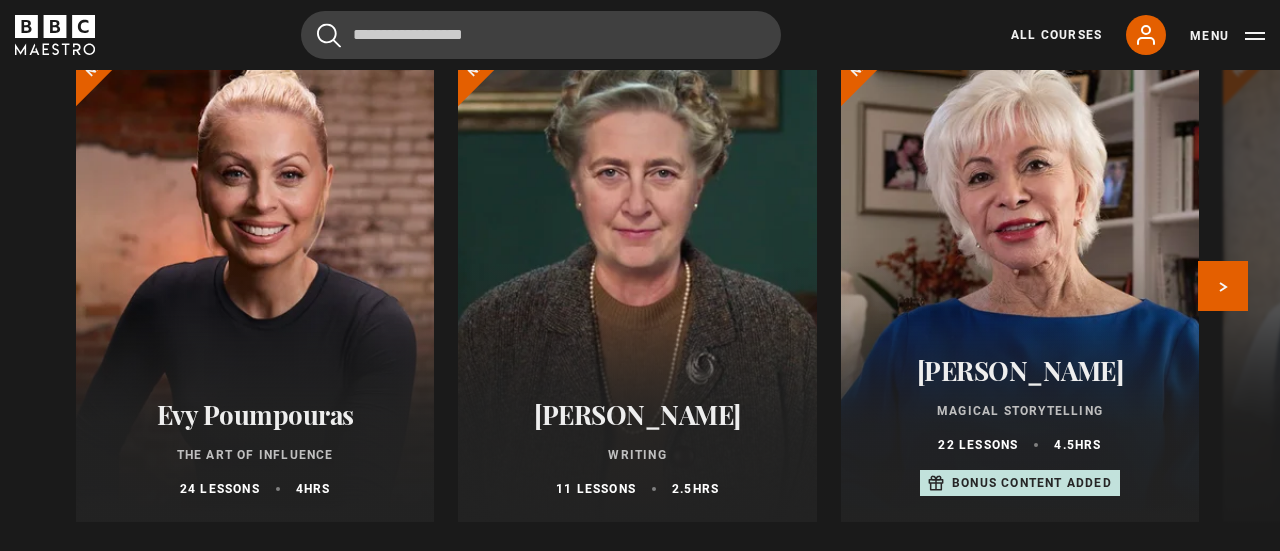 click on "[PERSON_NAME]" at bounding box center (637, 414) 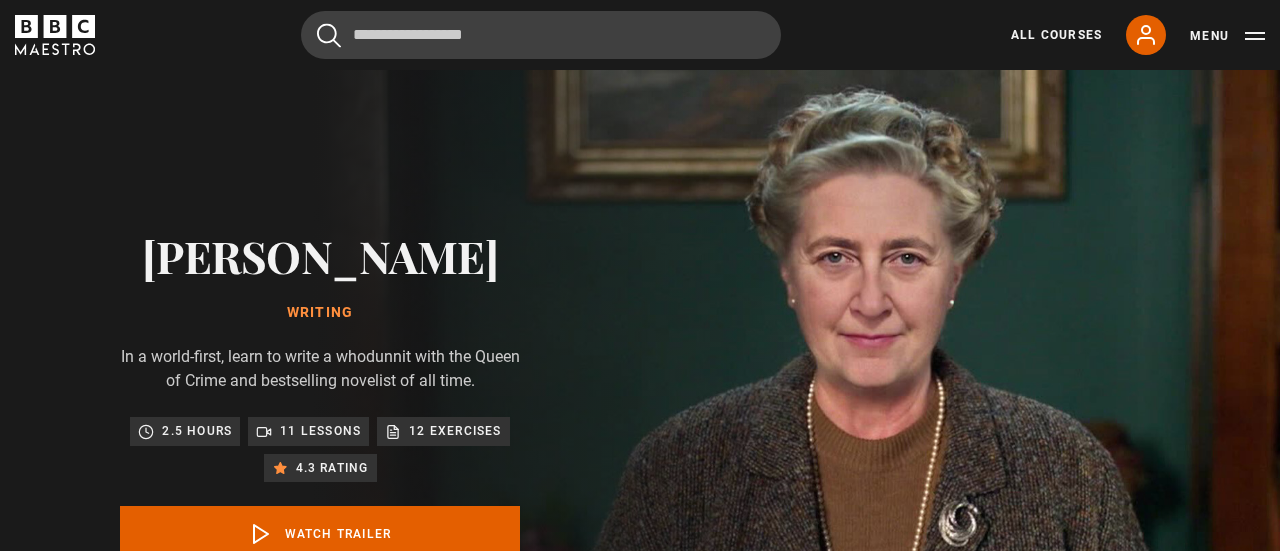 scroll, scrollTop: 0, scrollLeft: 0, axis: both 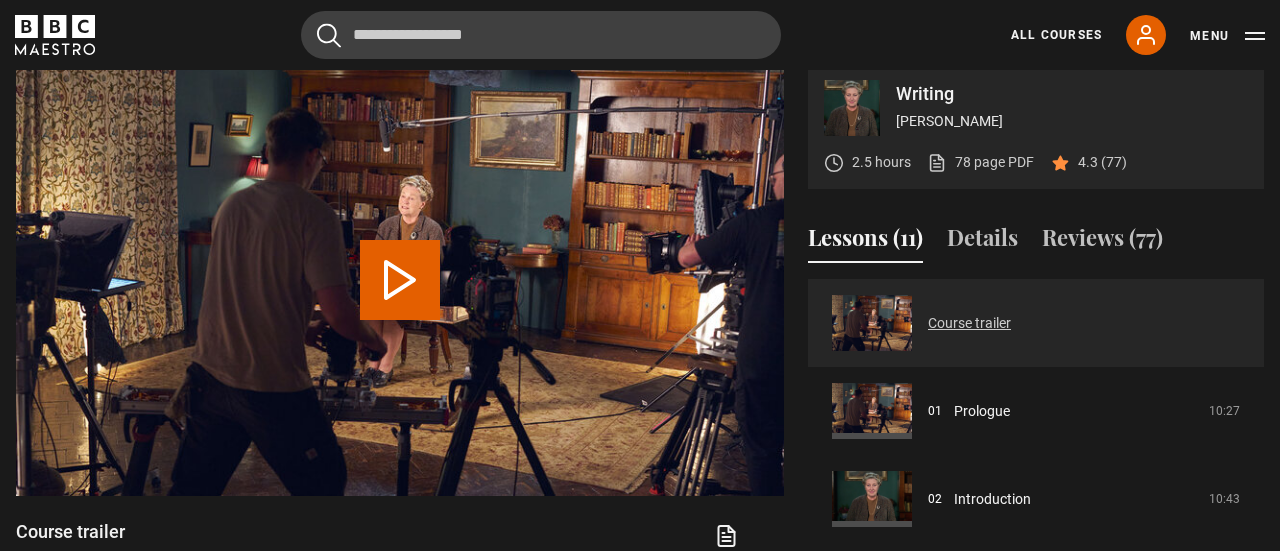 click on "Course trailer" at bounding box center (969, 323) 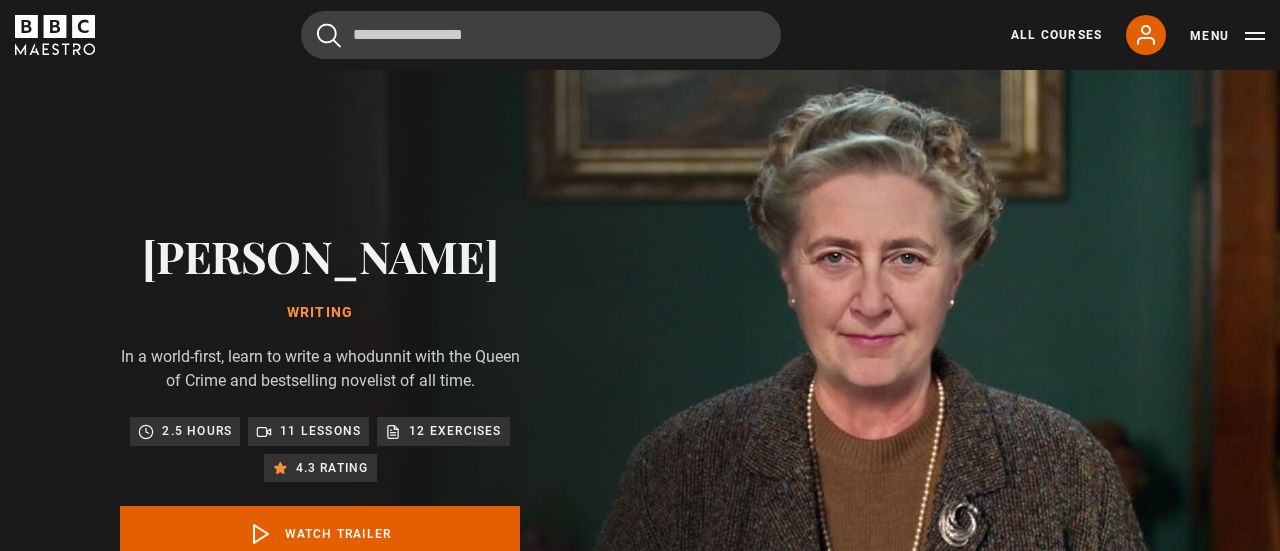scroll, scrollTop: 803, scrollLeft: 0, axis: vertical 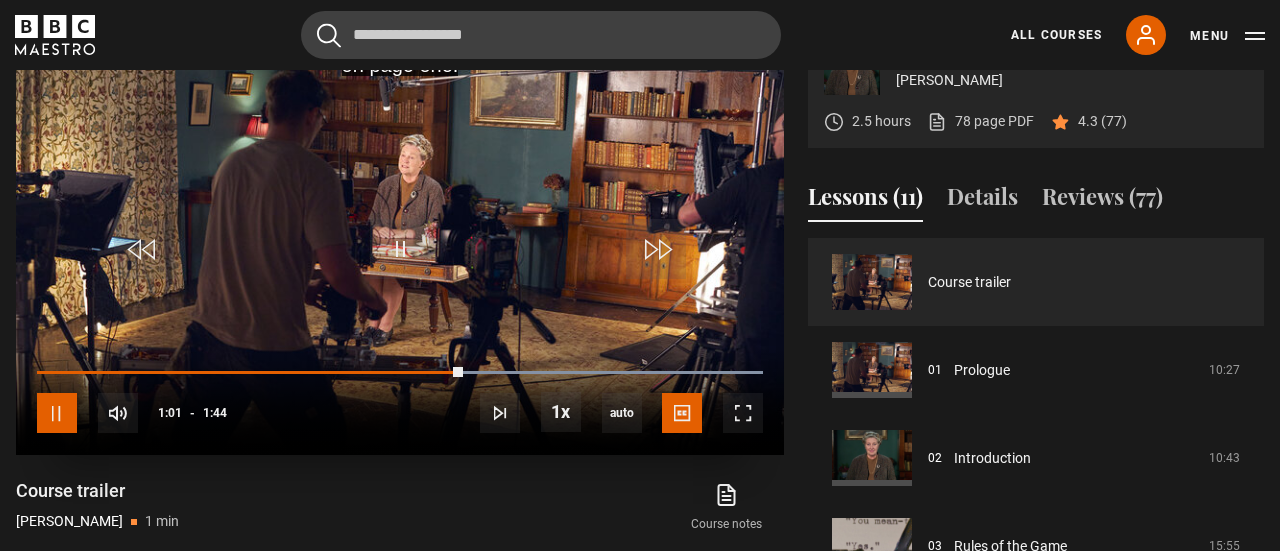 click at bounding box center [57, 413] 